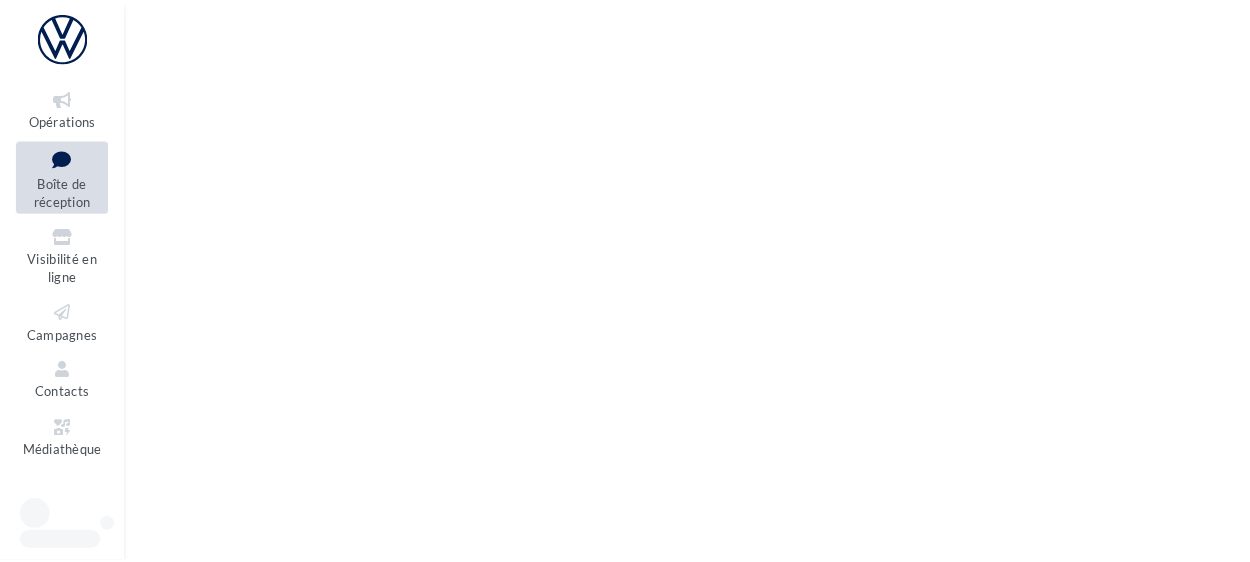 scroll, scrollTop: 0, scrollLeft: 0, axis: both 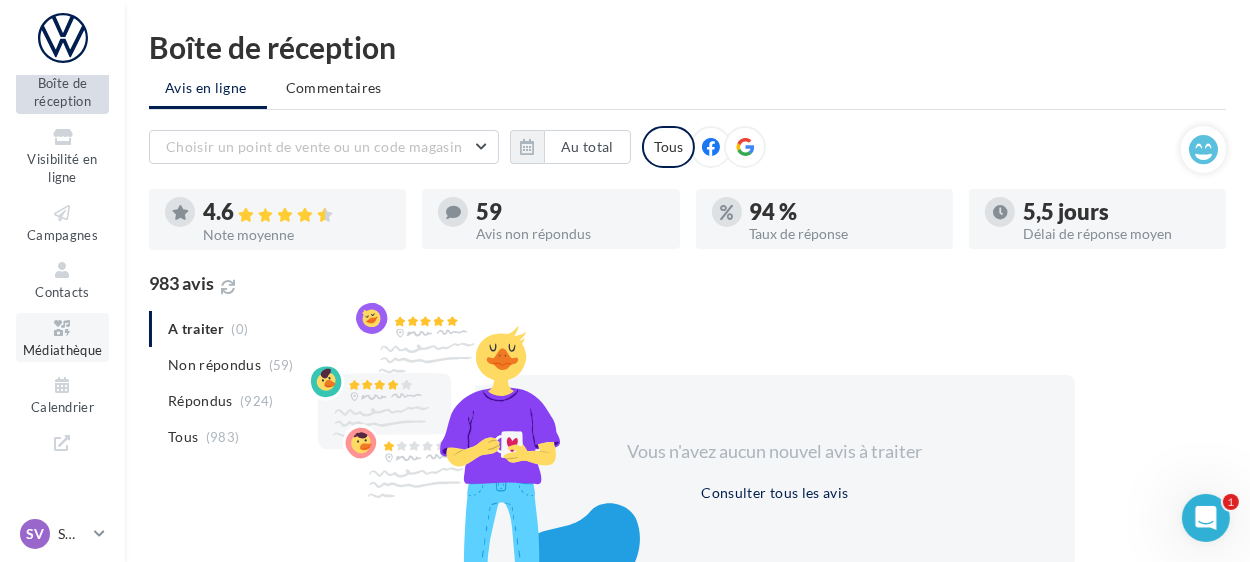 click at bounding box center [62, 328] 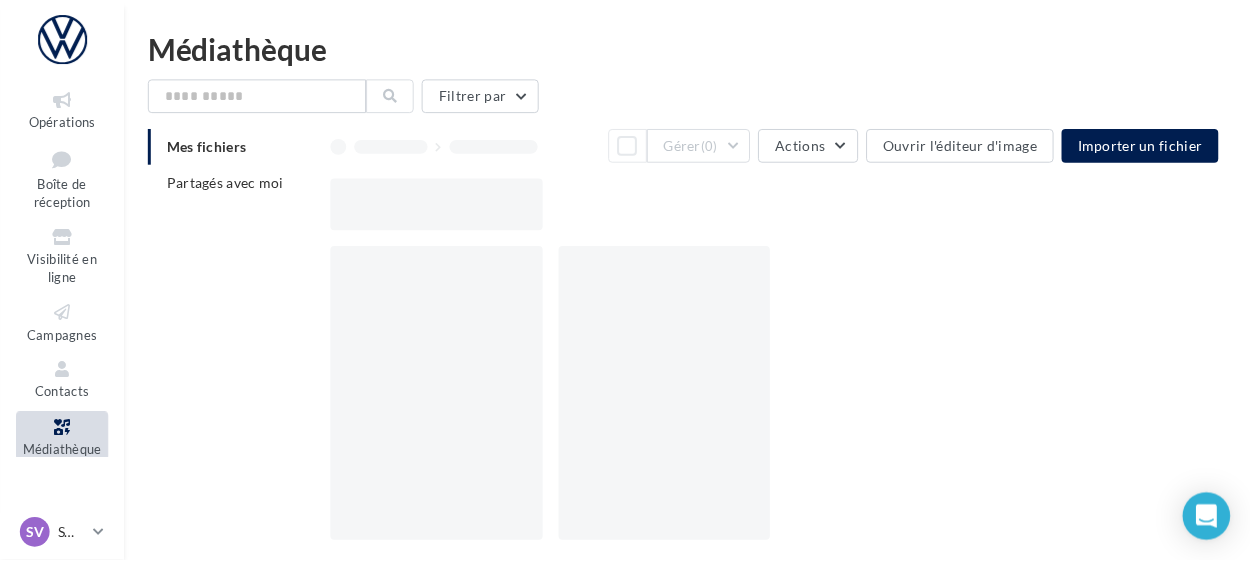 scroll, scrollTop: 0, scrollLeft: 0, axis: both 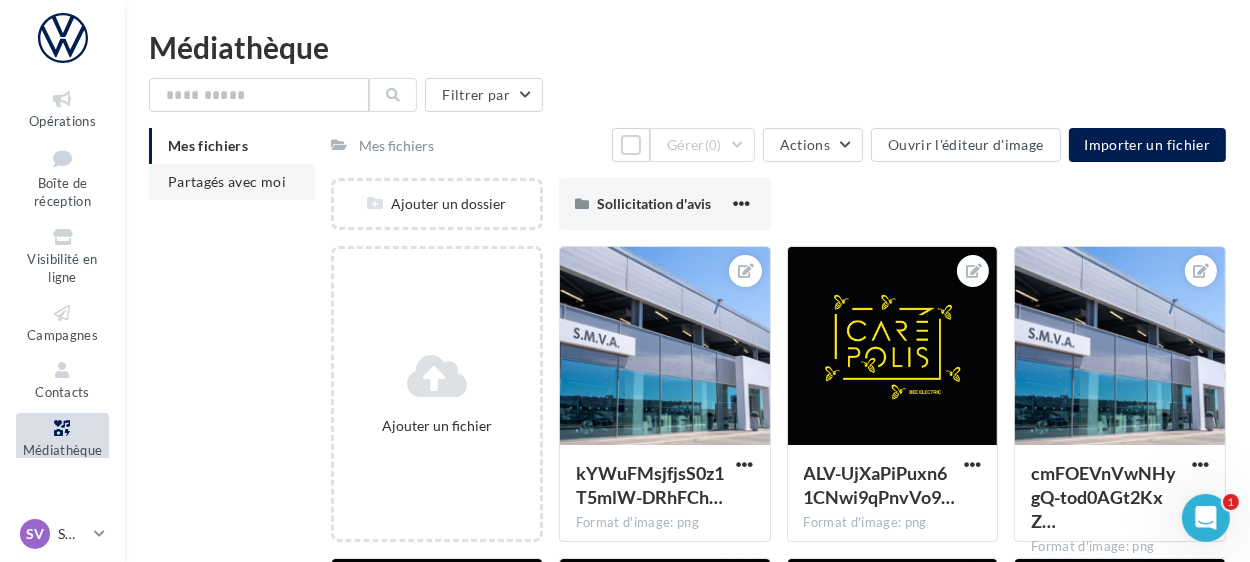 click on "Partagés avec moi" at bounding box center (227, 181) 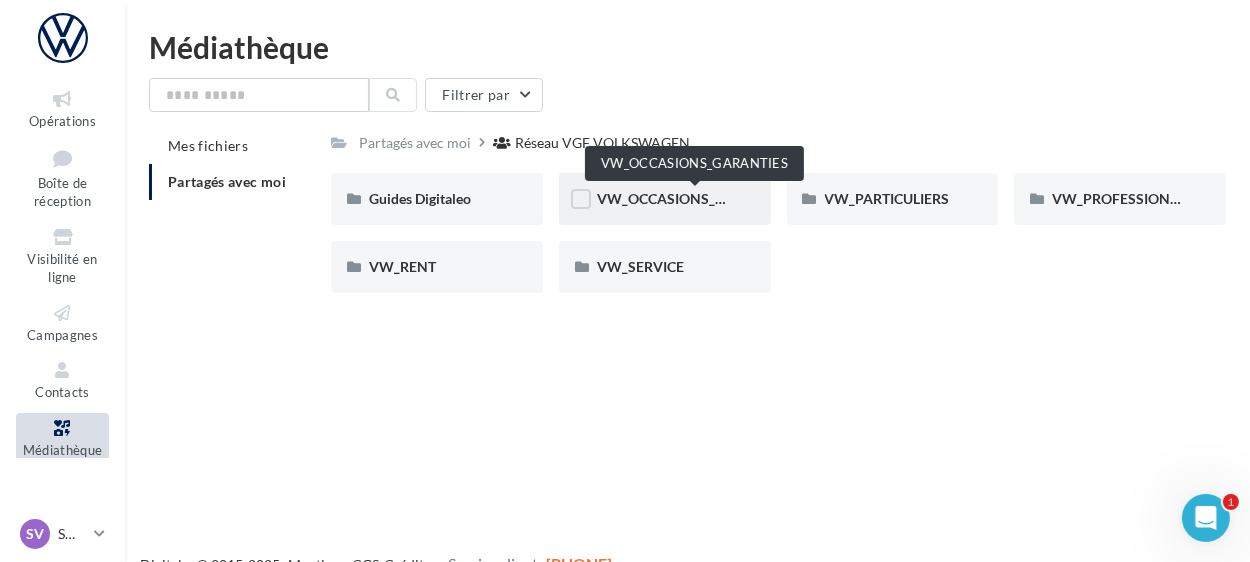 click on "VW_OCCASIONS_GARANTIES" at bounding box center (695, 198) 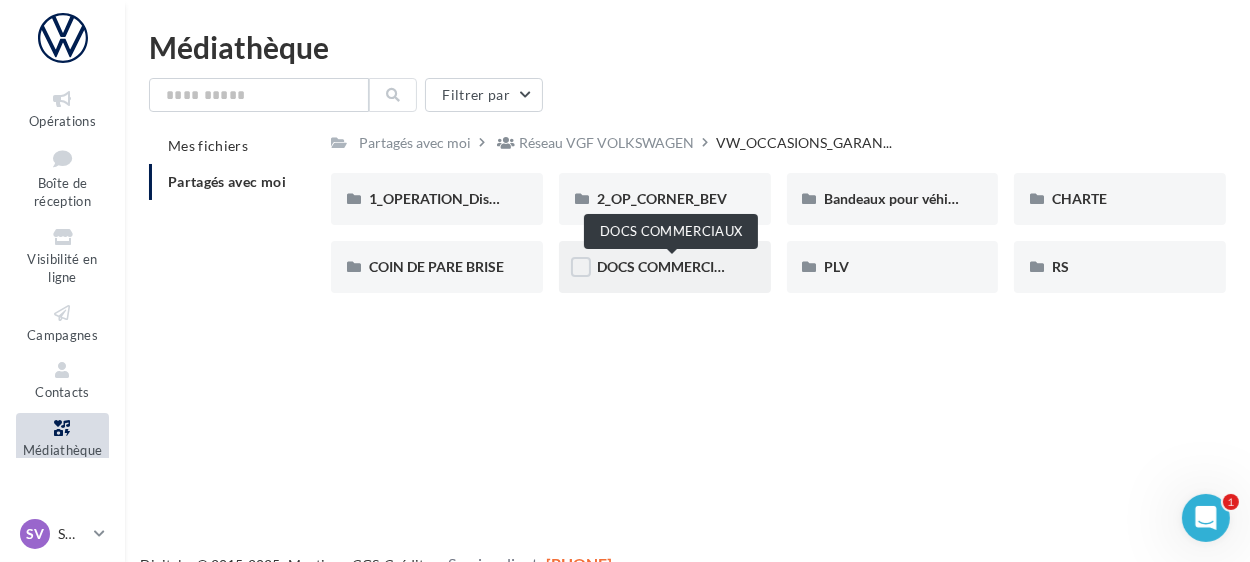 click on "DOCS COMMERCIAUX" at bounding box center [670, 266] 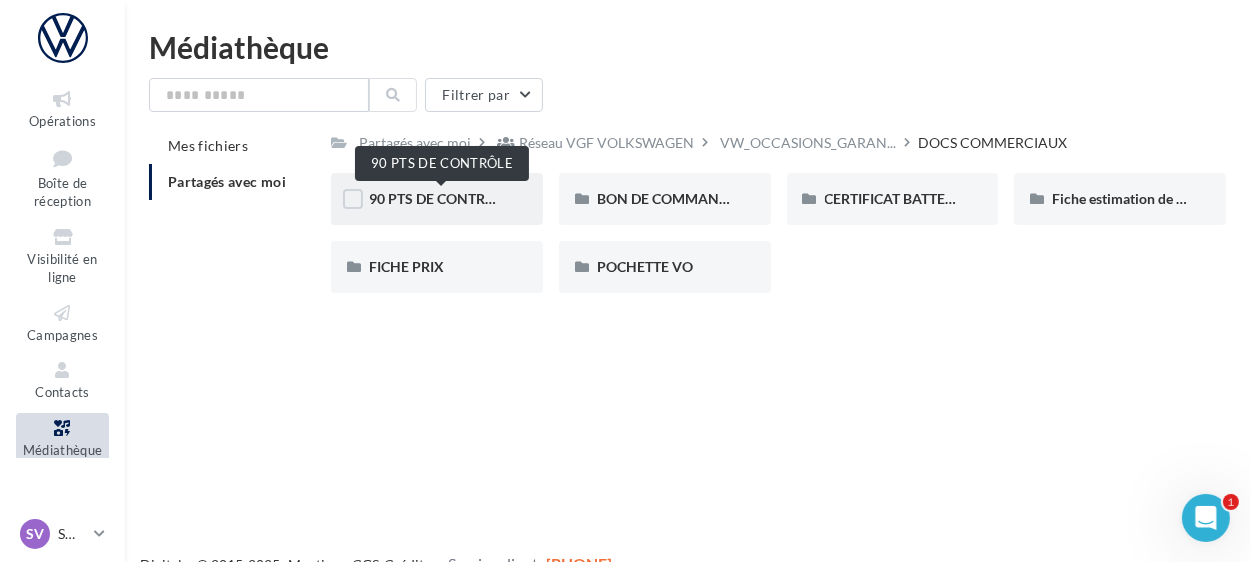 click on "90 PTS DE CONTRÔLE" at bounding box center [440, 198] 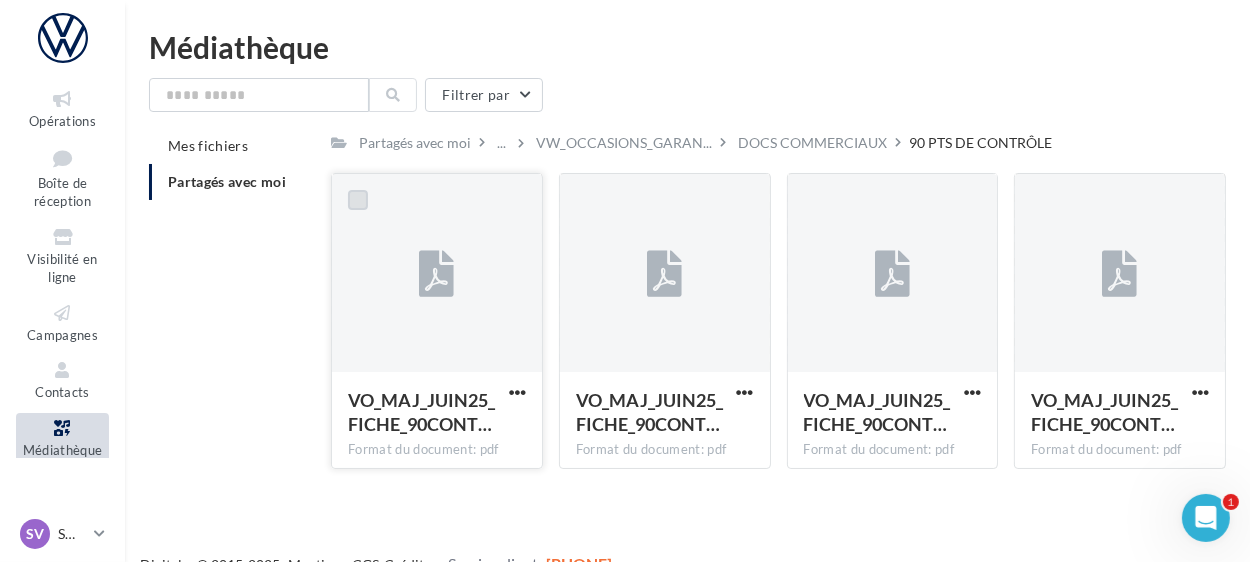 click at bounding box center [358, 200] 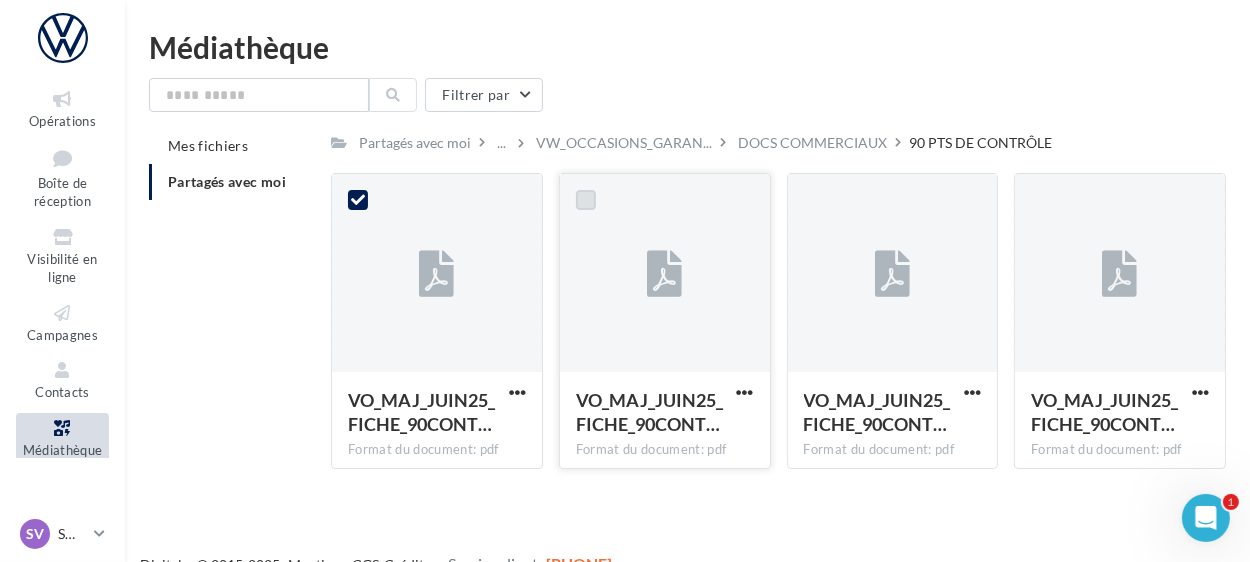 click at bounding box center (586, 200) 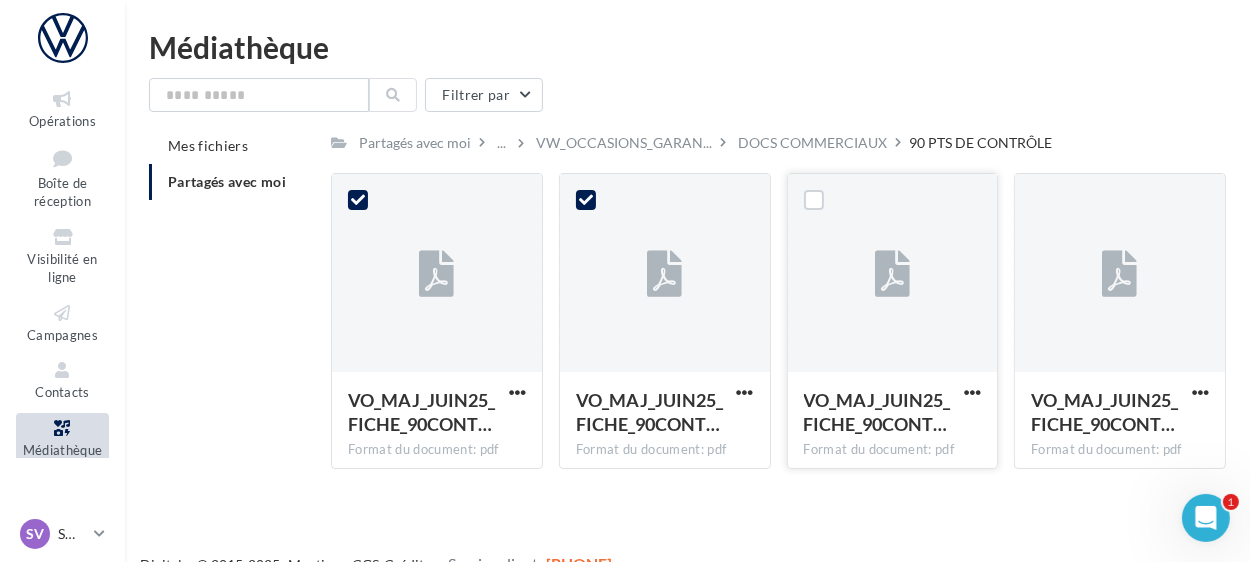 drag, startPoint x: 813, startPoint y: 197, endPoint x: 939, endPoint y: 184, distance: 126.66886 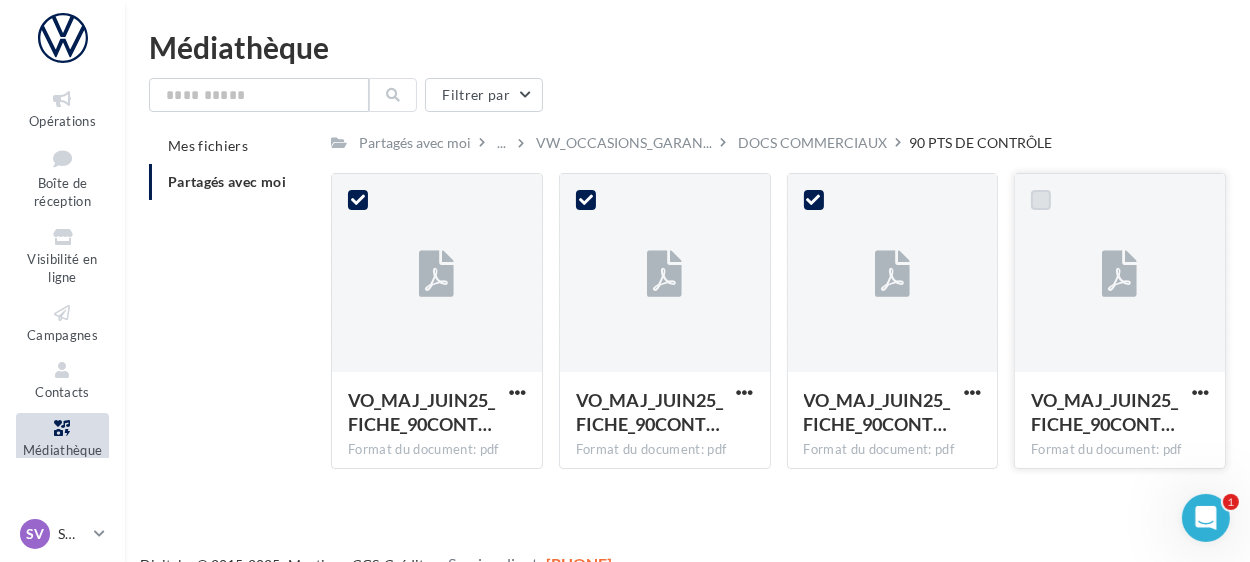 click at bounding box center [1041, 200] 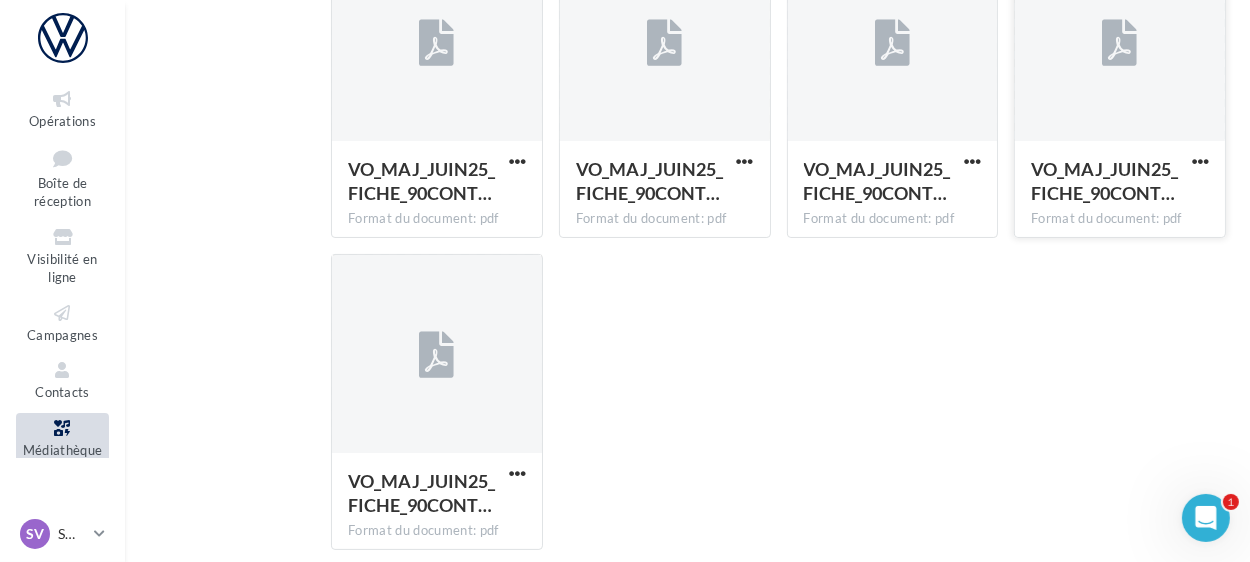 scroll, scrollTop: 231, scrollLeft: 0, axis: vertical 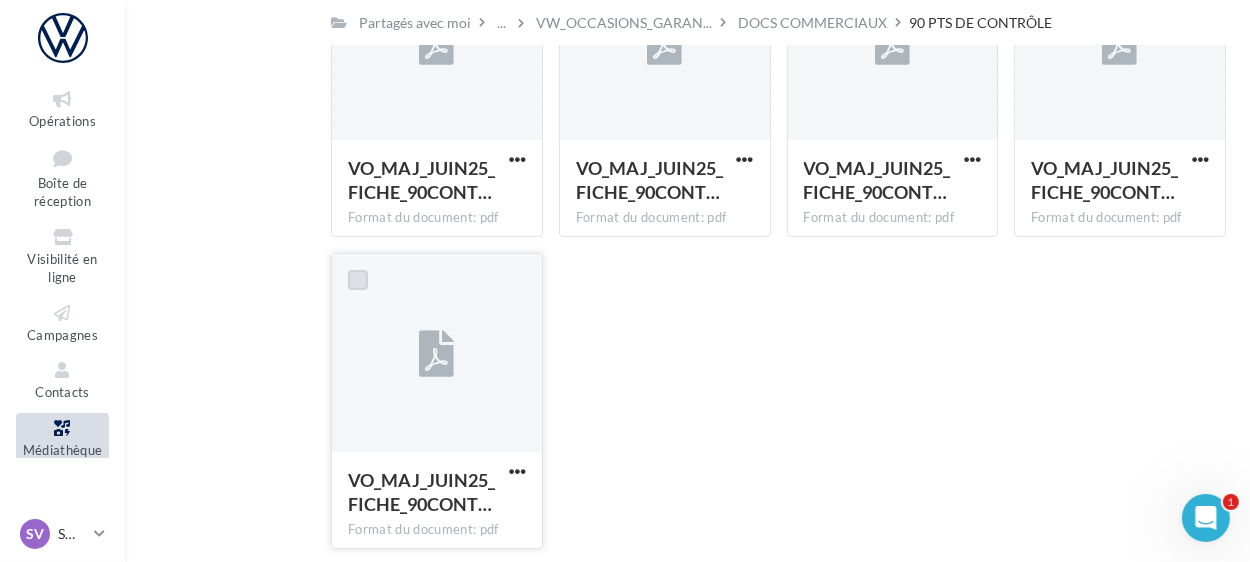 click at bounding box center [358, 280] 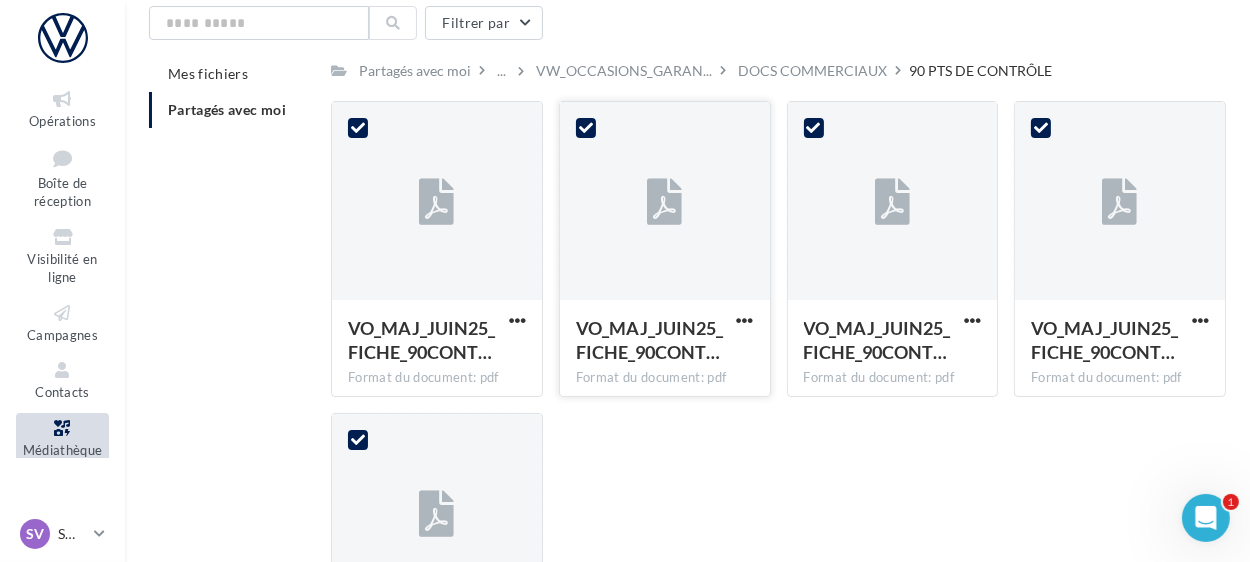 scroll, scrollTop: 19, scrollLeft: 0, axis: vertical 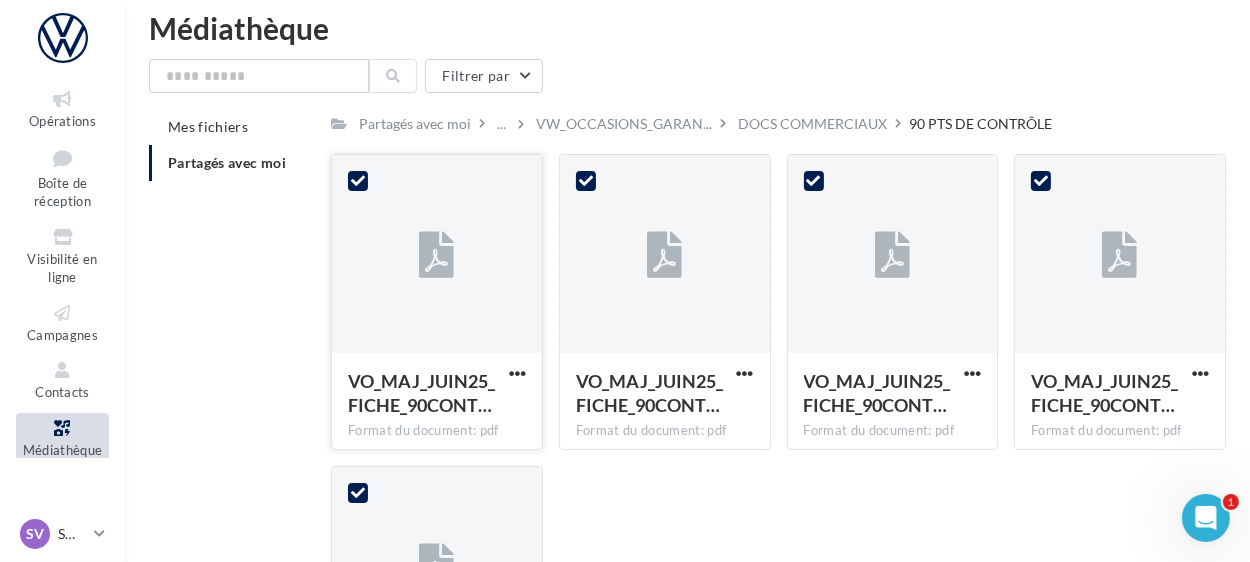 click at bounding box center [437, 256] 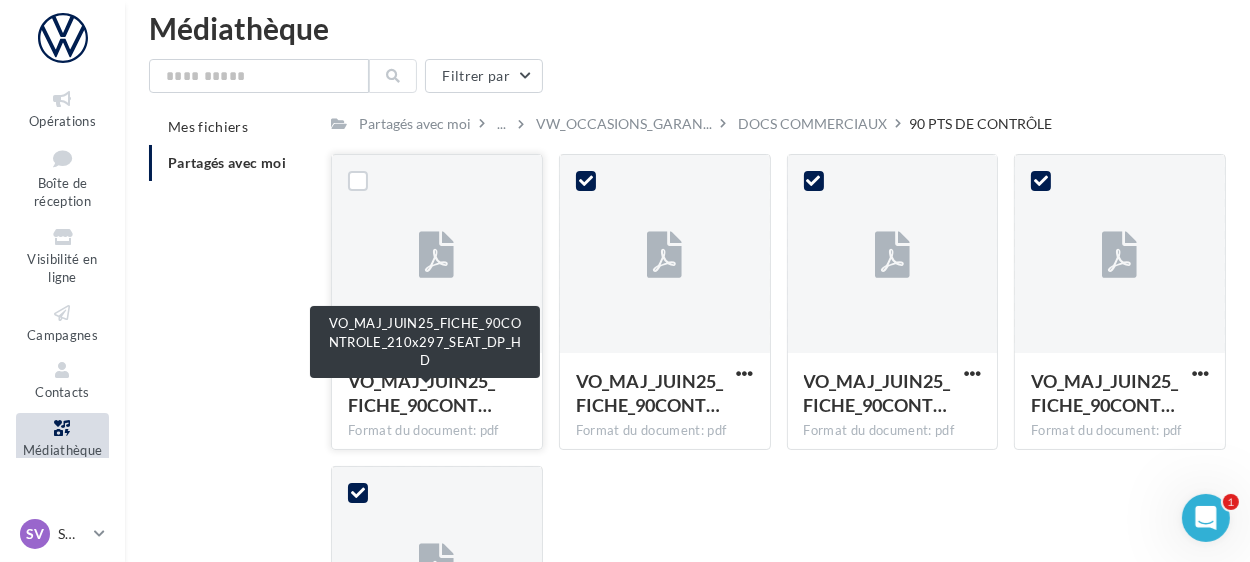 click on "VO_MAJ_JUIN25_FICHE_90CONT…" at bounding box center [421, 393] 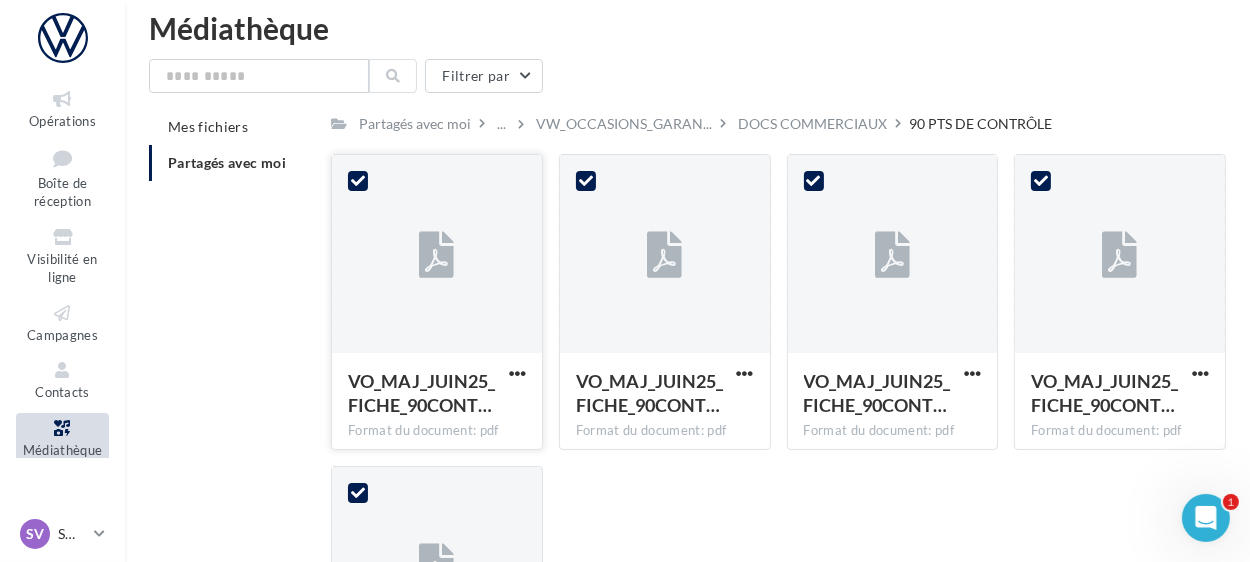 click on "VO_MAJ_JUIN25_FICHE_90CONT…" at bounding box center (421, 393) 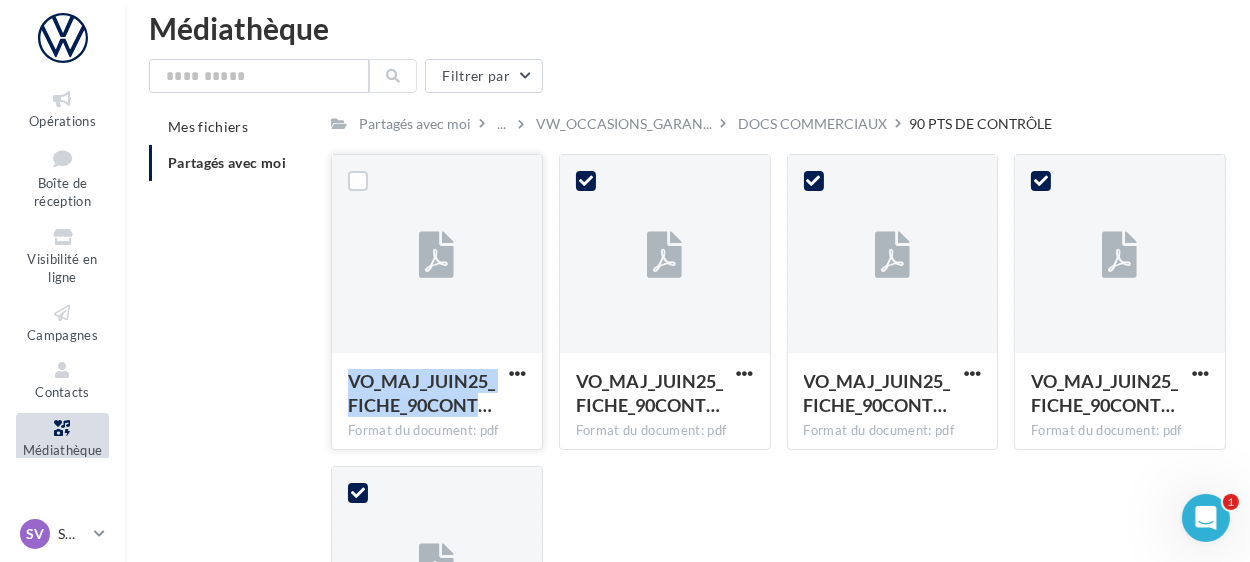 click on "VO_MAJ_JUIN25_FICHE_90CONT…" at bounding box center (421, 393) 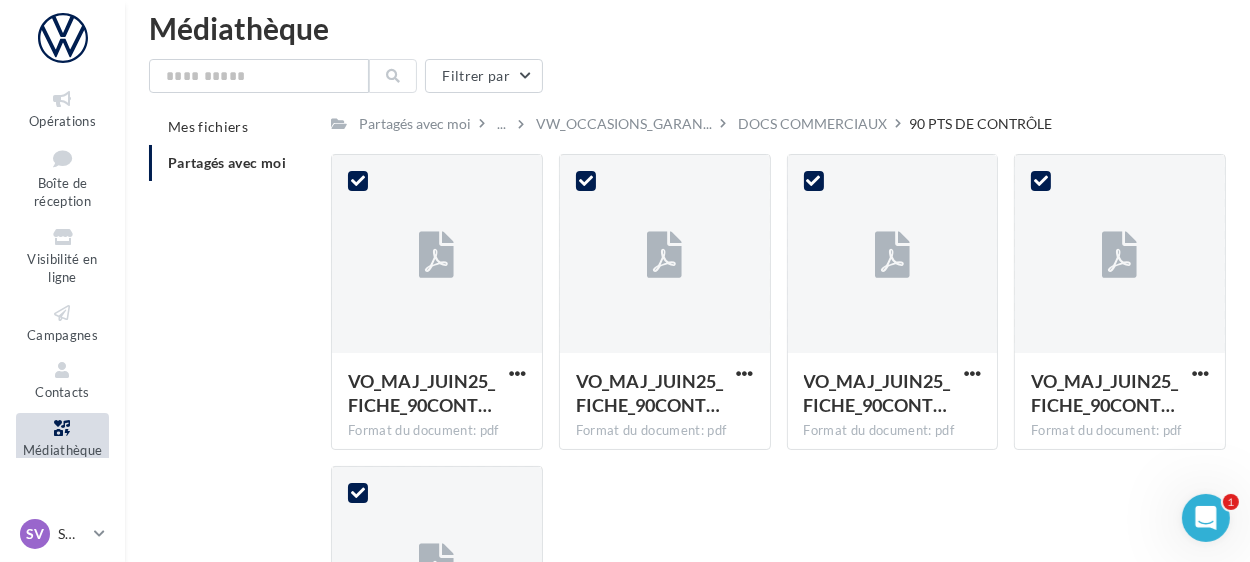drag, startPoint x: 444, startPoint y: 394, endPoint x: 564, endPoint y: 483, distance: 149.40215 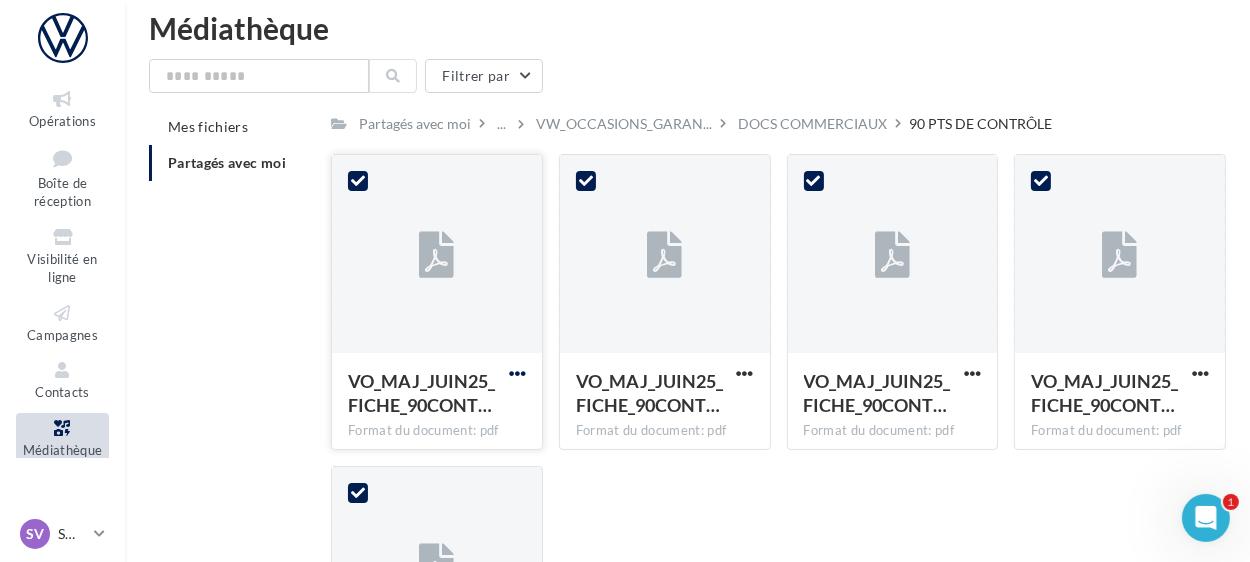 click at bounding box center [517, 373] 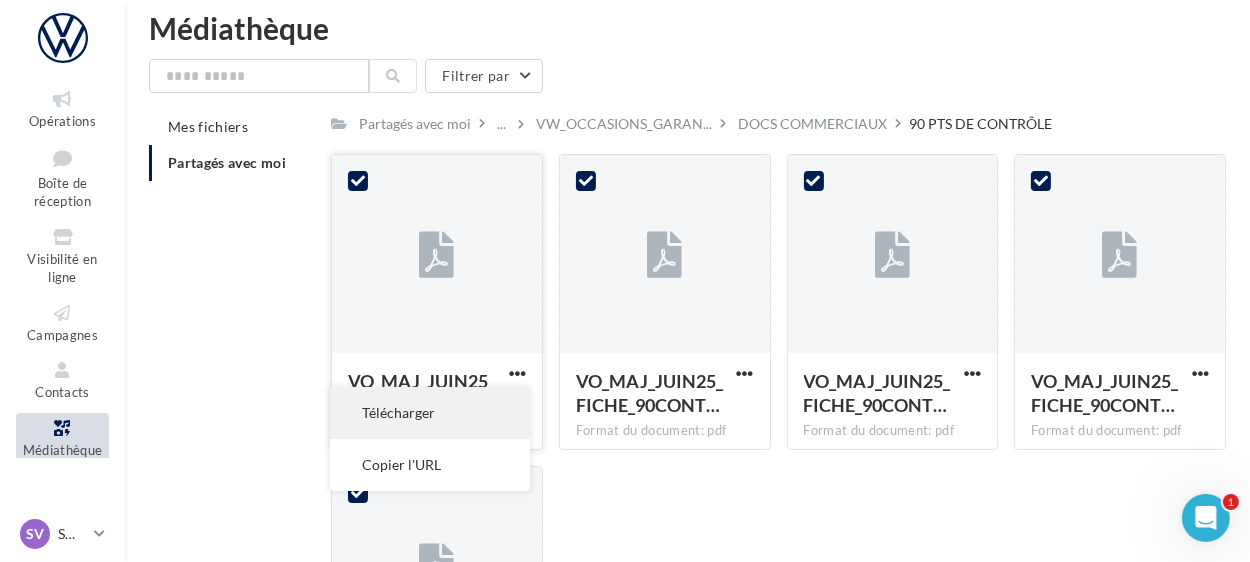 click on "Télécharger" at bounding box center [430, 413] 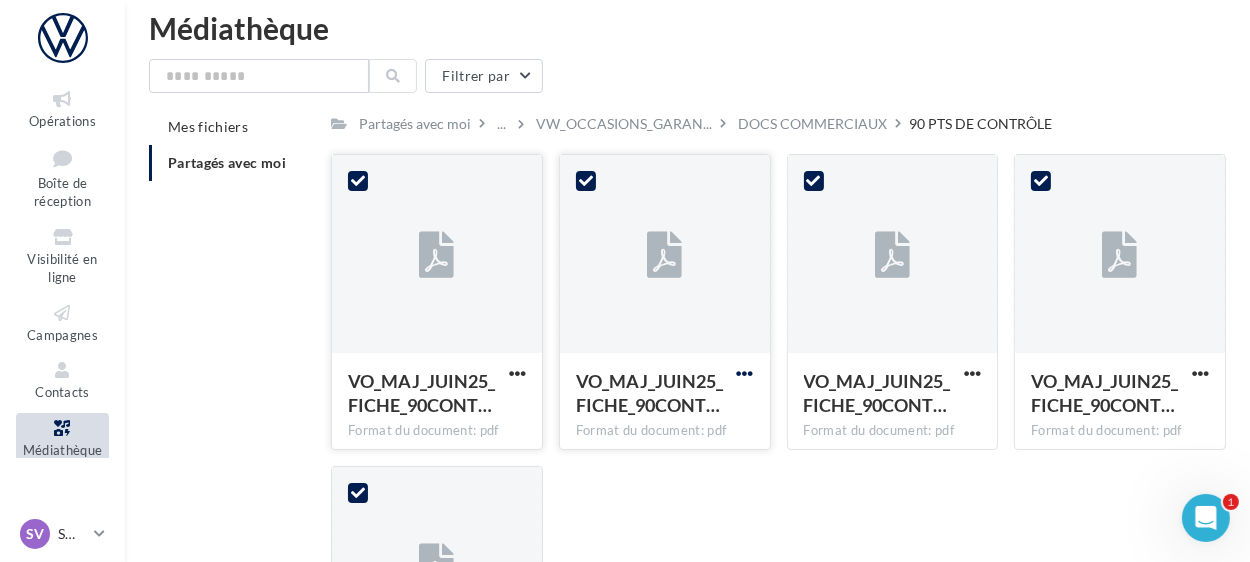 click at bounding box center [517, 373] 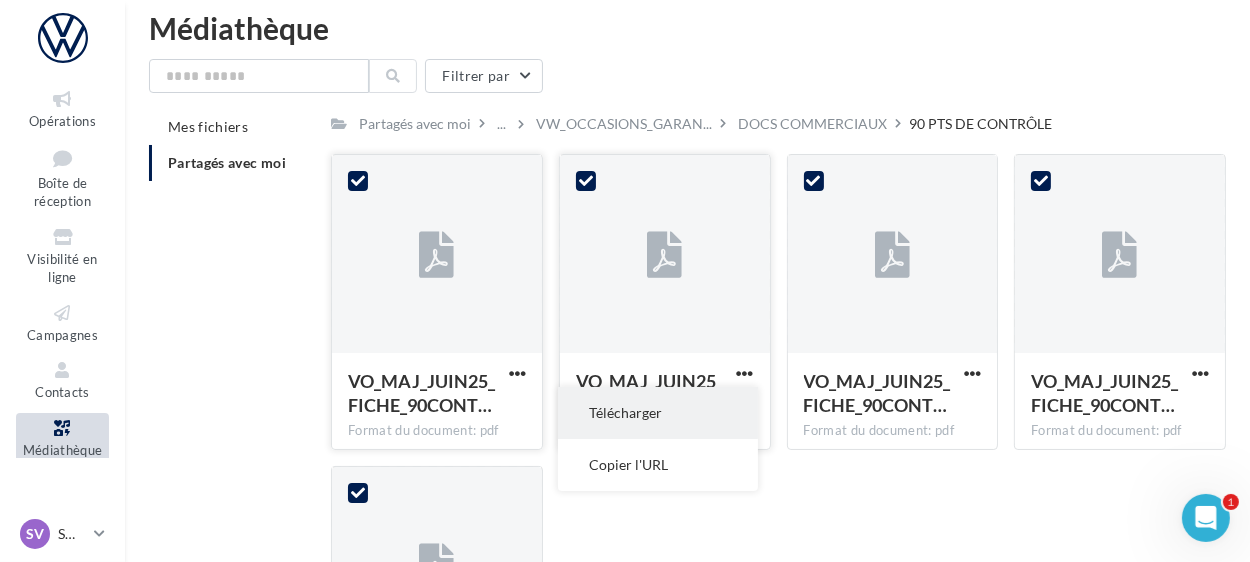 click on "Télécharger" at bounding box center (658, 413) 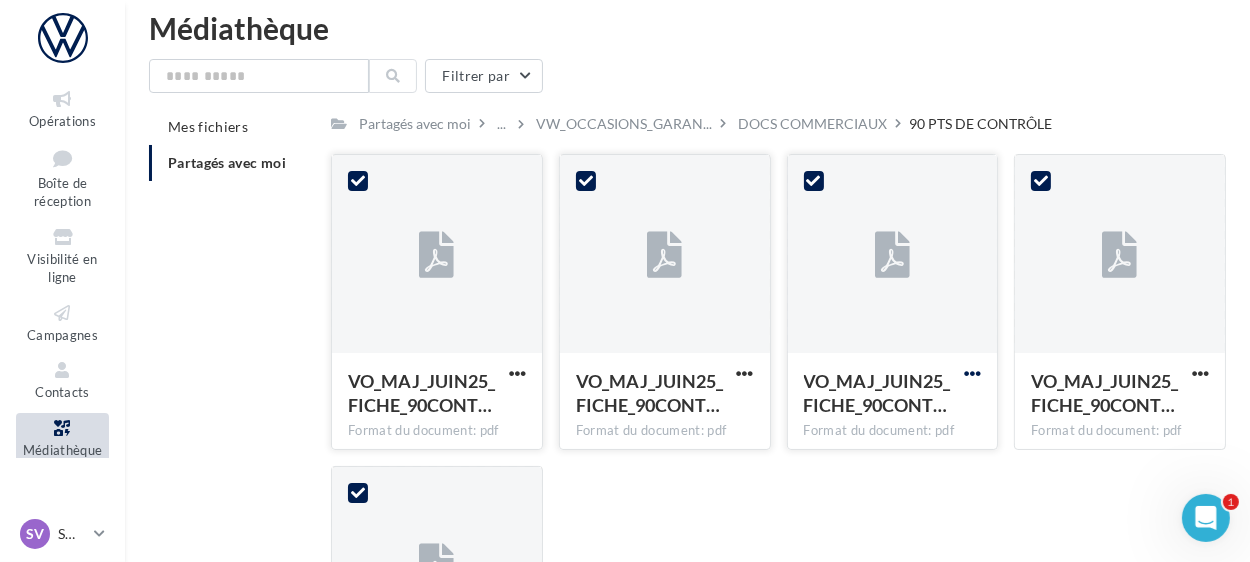 click at bounding box center (517, 373) 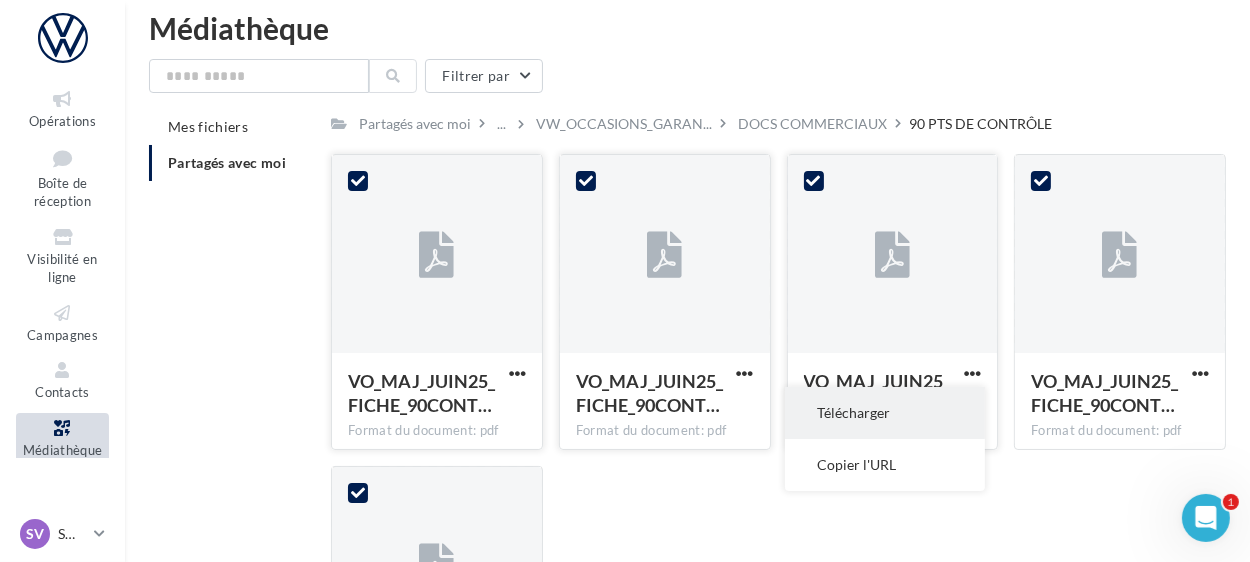 click on "Télécharger" at bounding box center [885, 413] 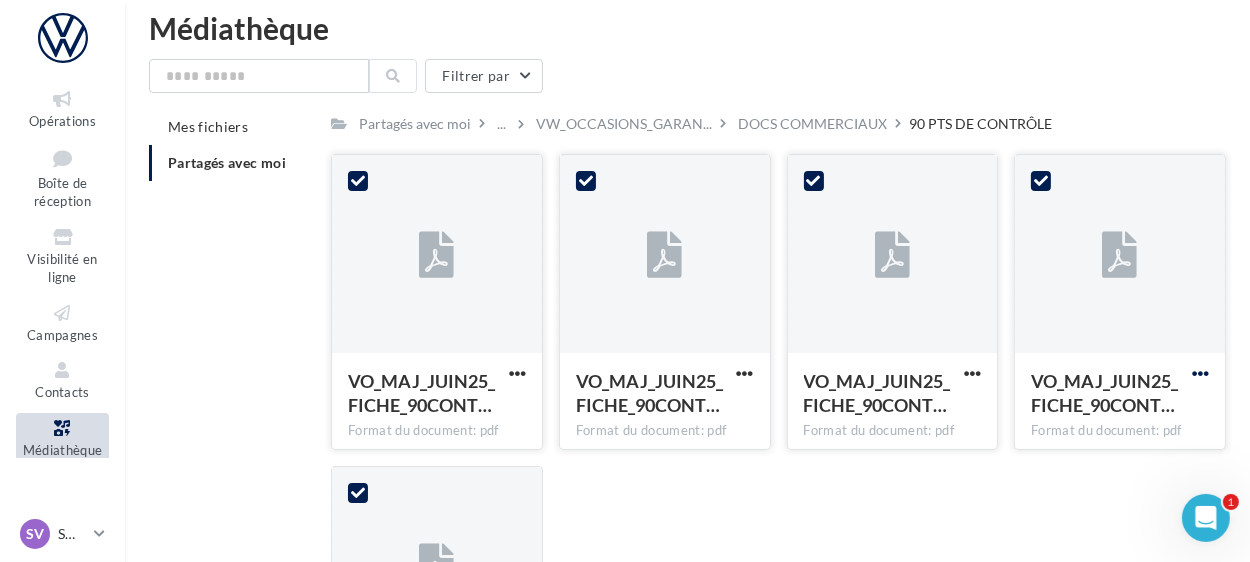 click at bounding box center [517, 373] 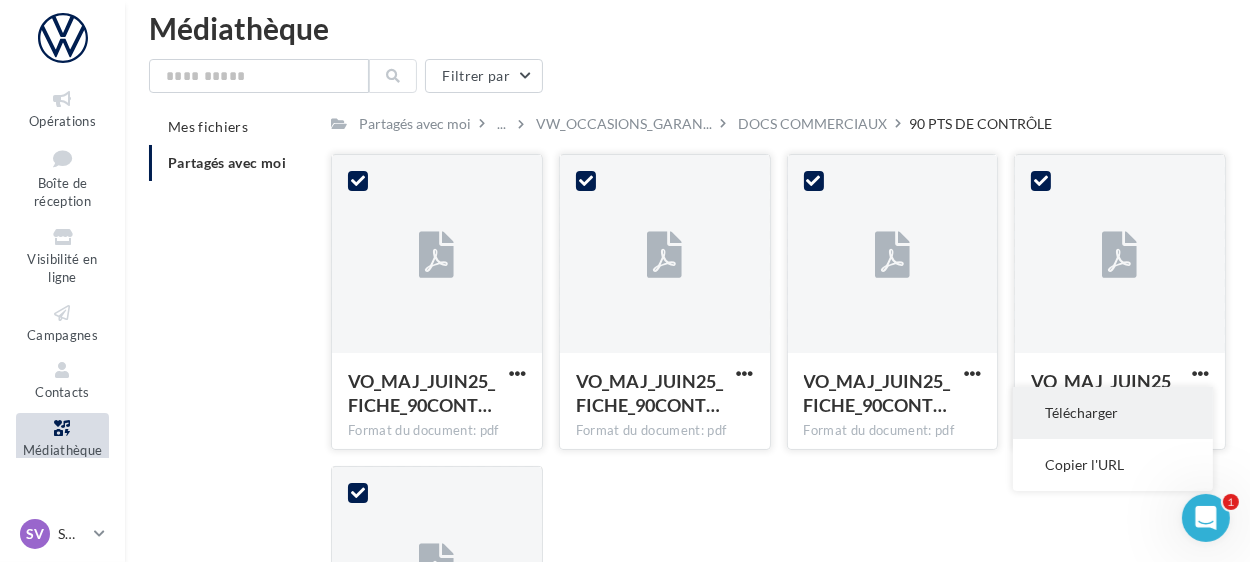 click on "Télécharger" at bounding box center [1113, 413] 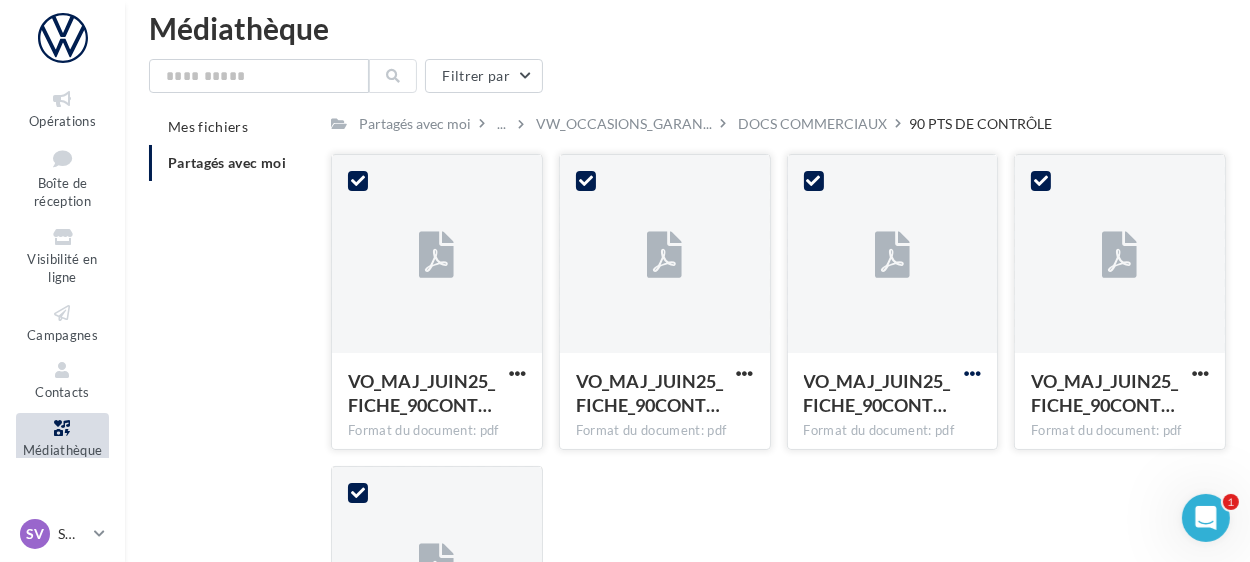 click at bounding box center (517, 373) 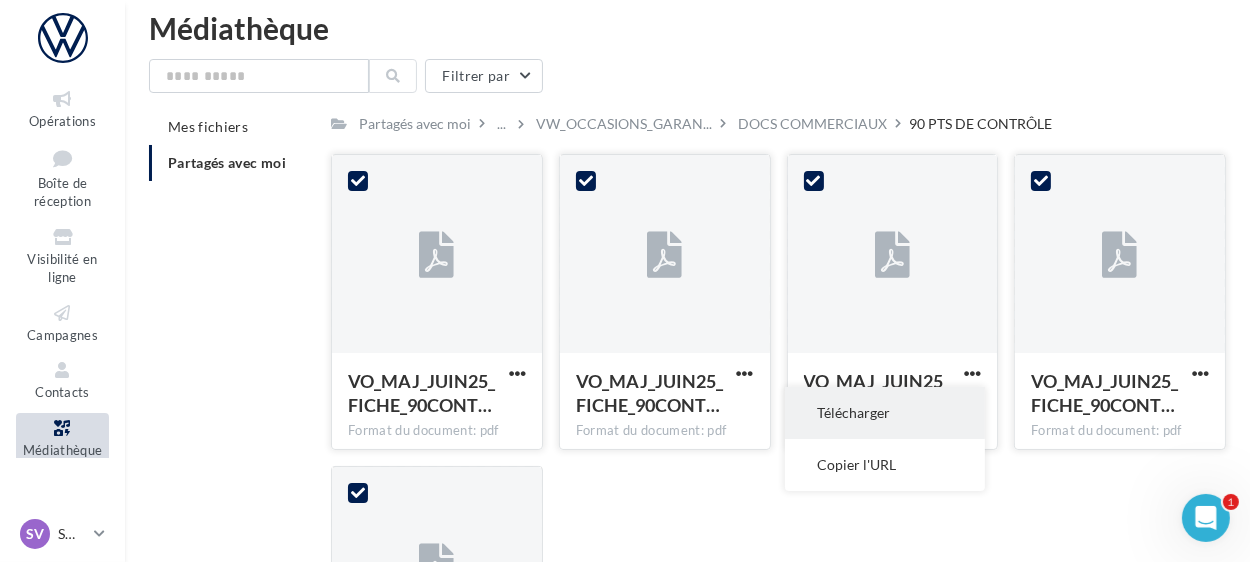 click on "Télécharger" at bounding box center [885, 413] 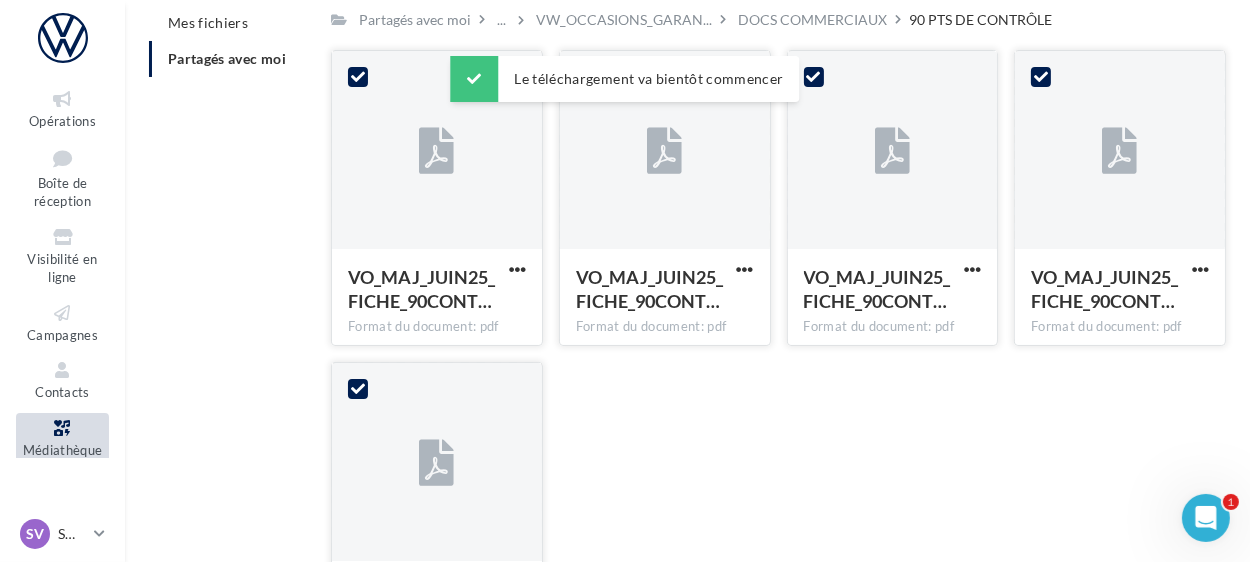 scroll, scrollTop: 319, scrollLeft: 0, axis: vertical 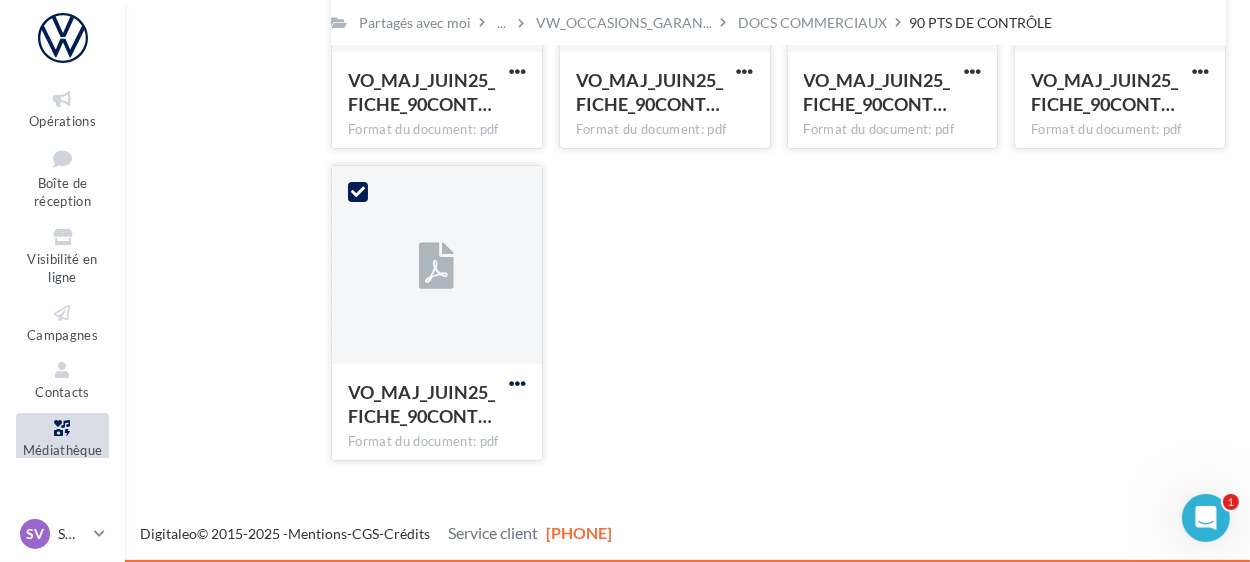 click at bounding box center [517, 71] 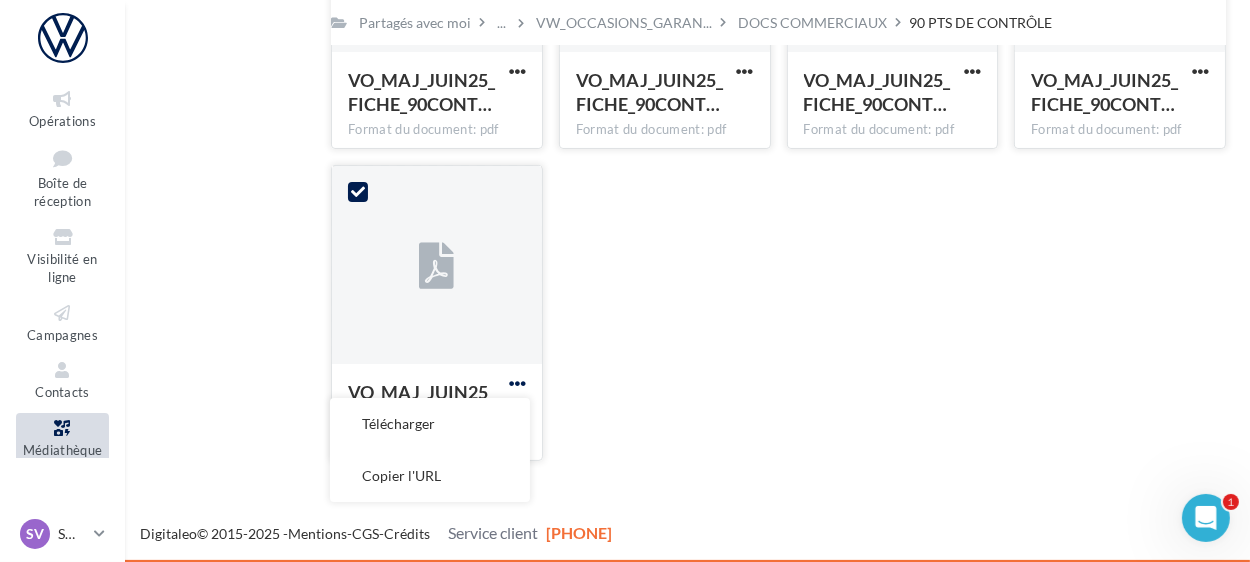 click at bounding box center (517, 383) 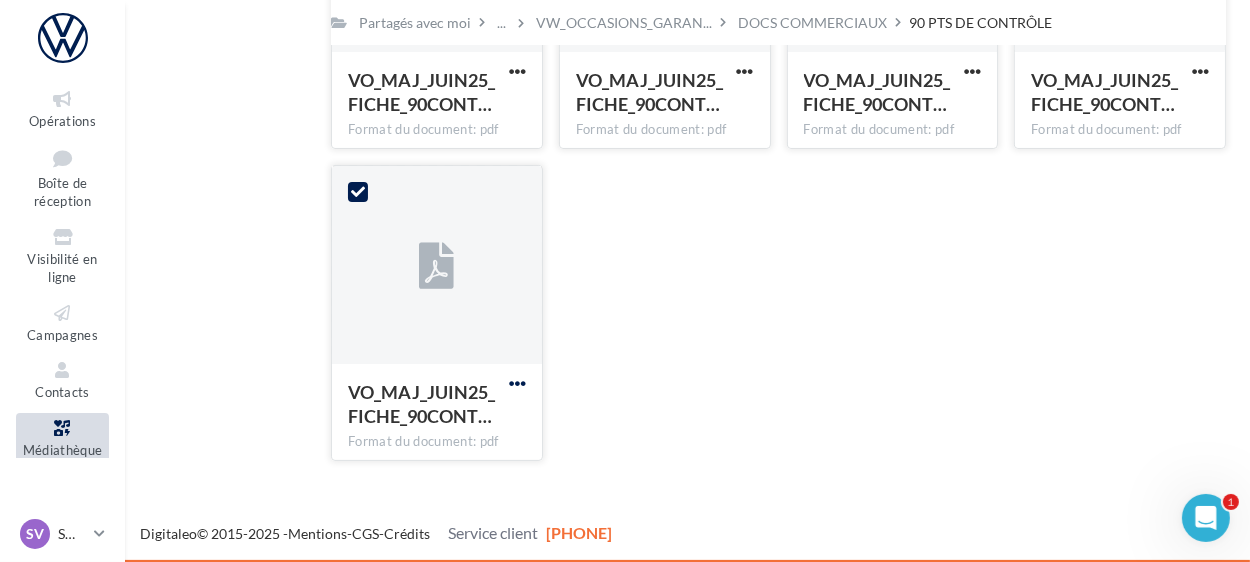 click at bounding box center [517, 71] 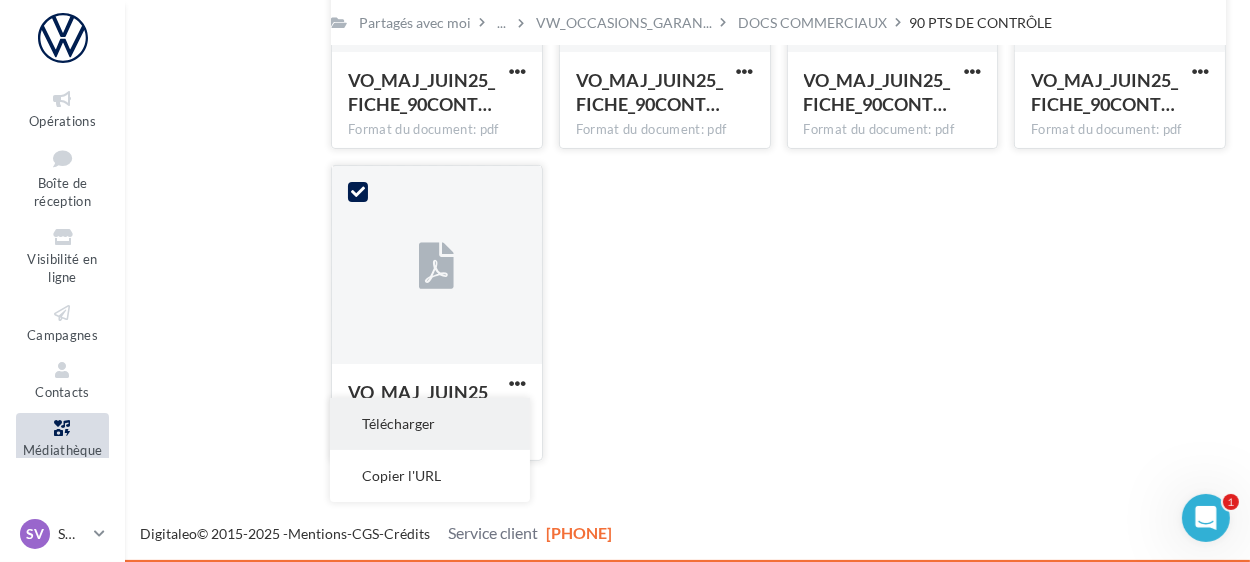 click on "Télécharger" at bounding box center [430, 424] 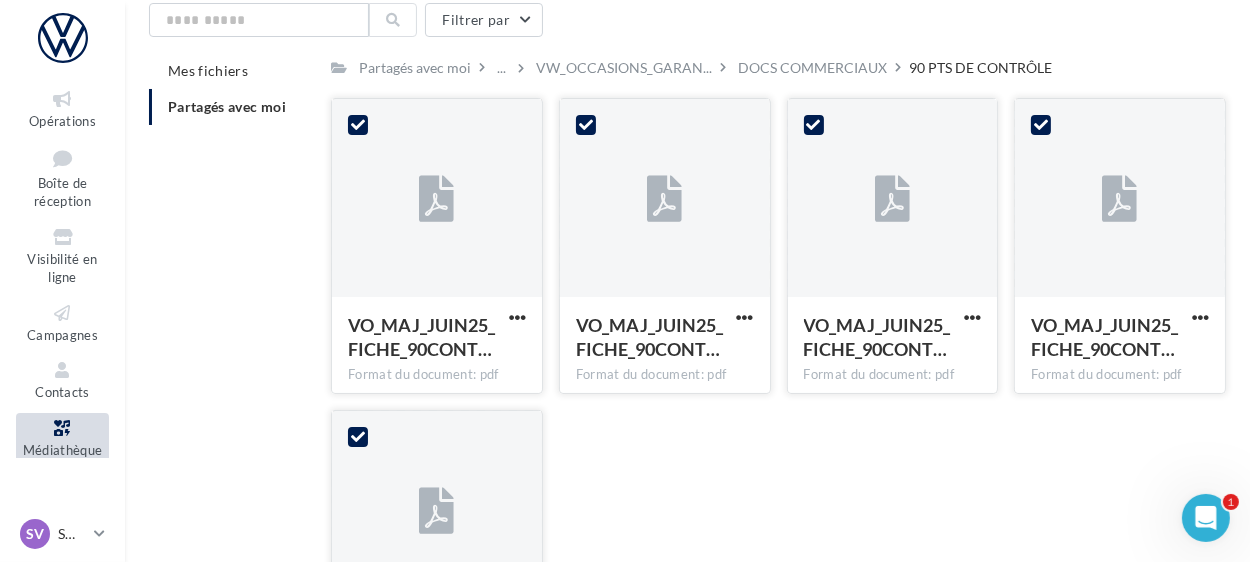 scroll, scrollTop: 119, scrollLeft: 0, axis: vertical 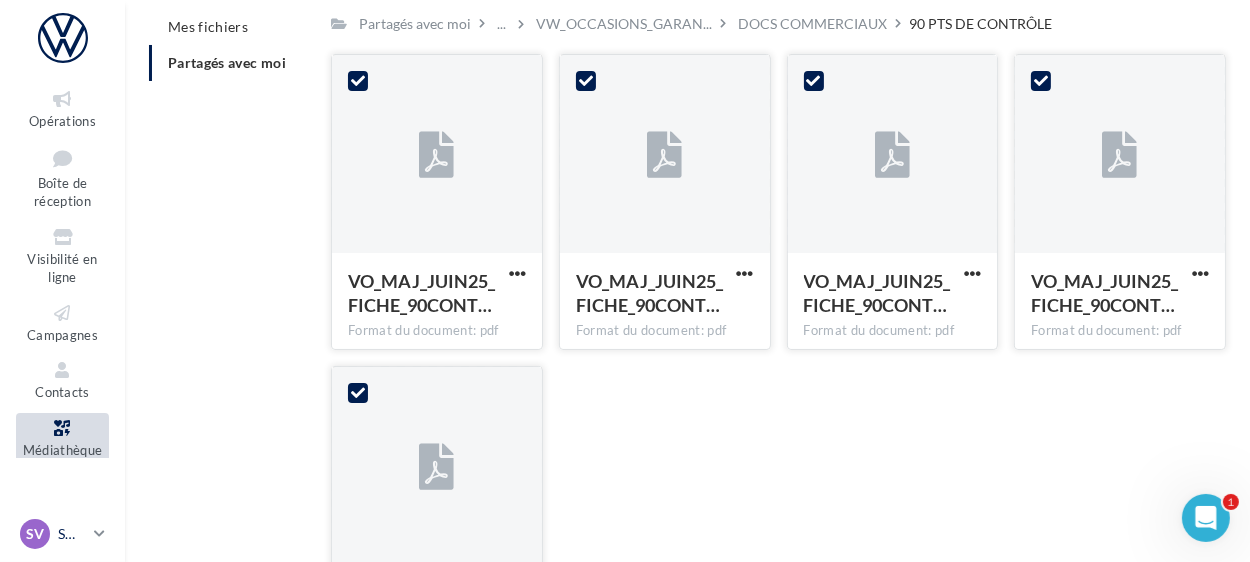 click on "SMVA - Volkswagen" at bounding box center [72, 534] 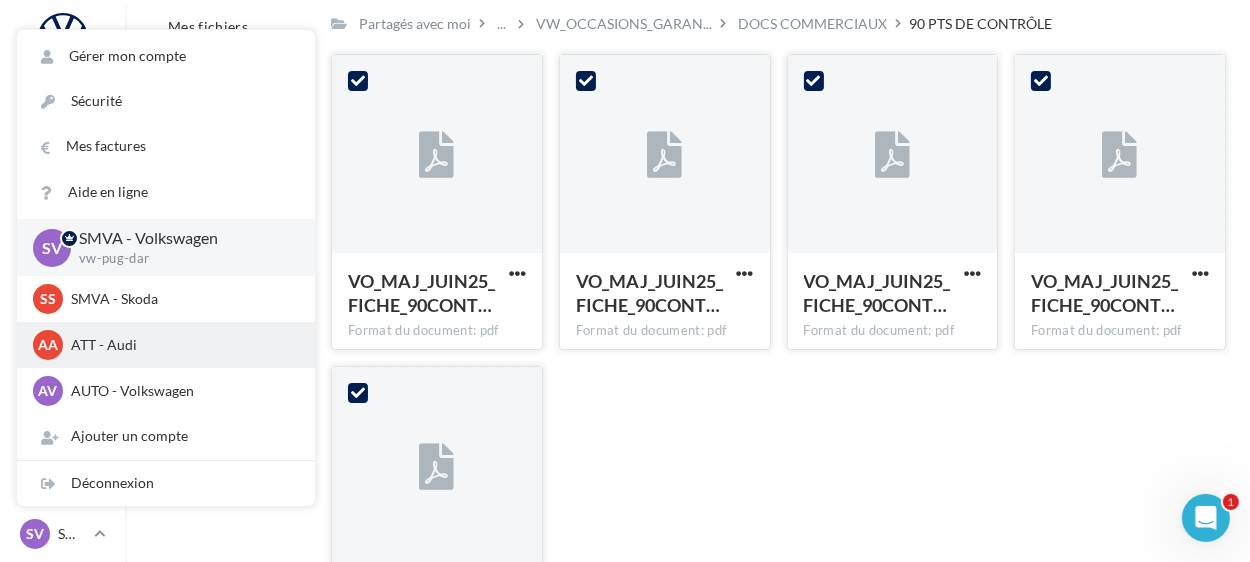 click on "ATT - Audi" at bounding box center (181, 299) 